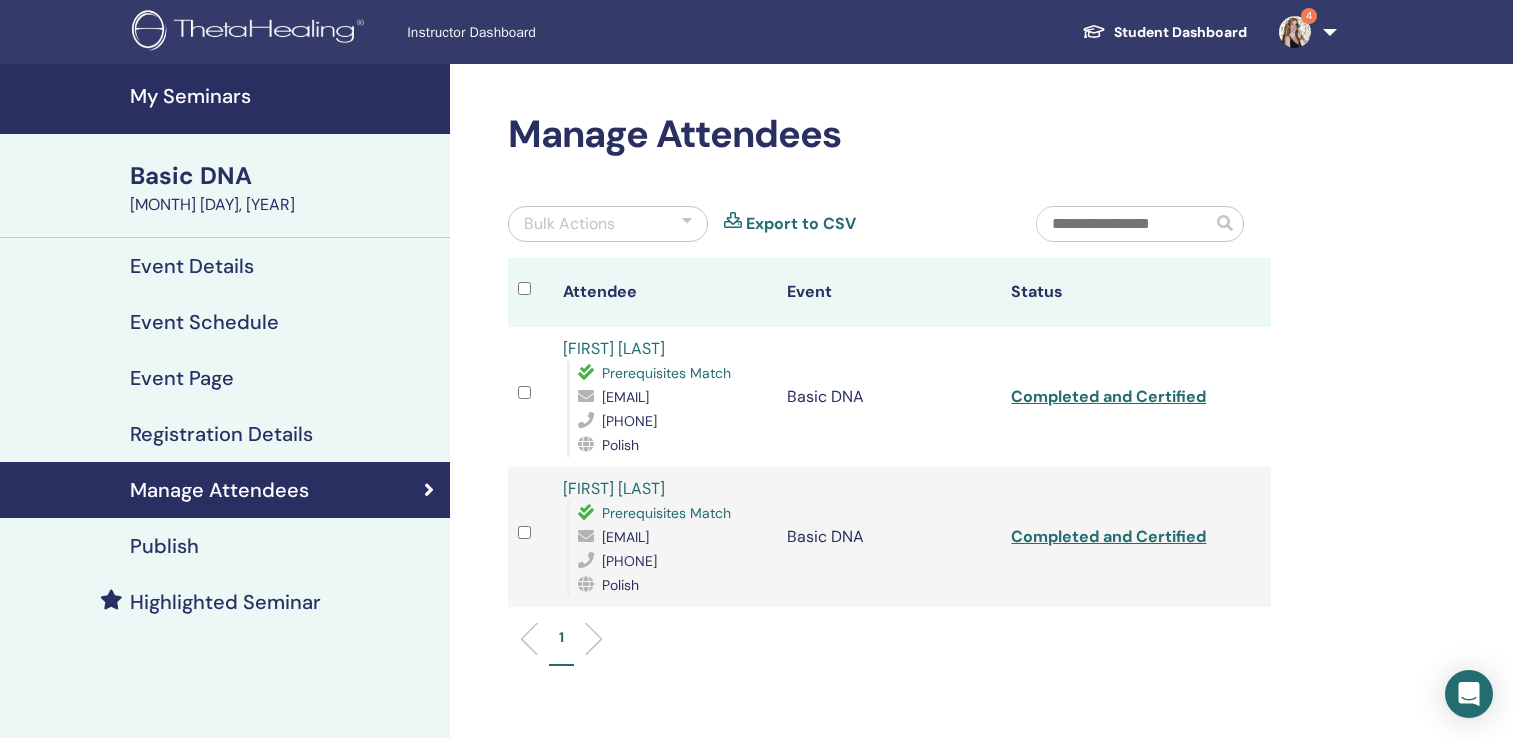 scroll, scrollTop: 0, scrollLeft: 0, axis: both 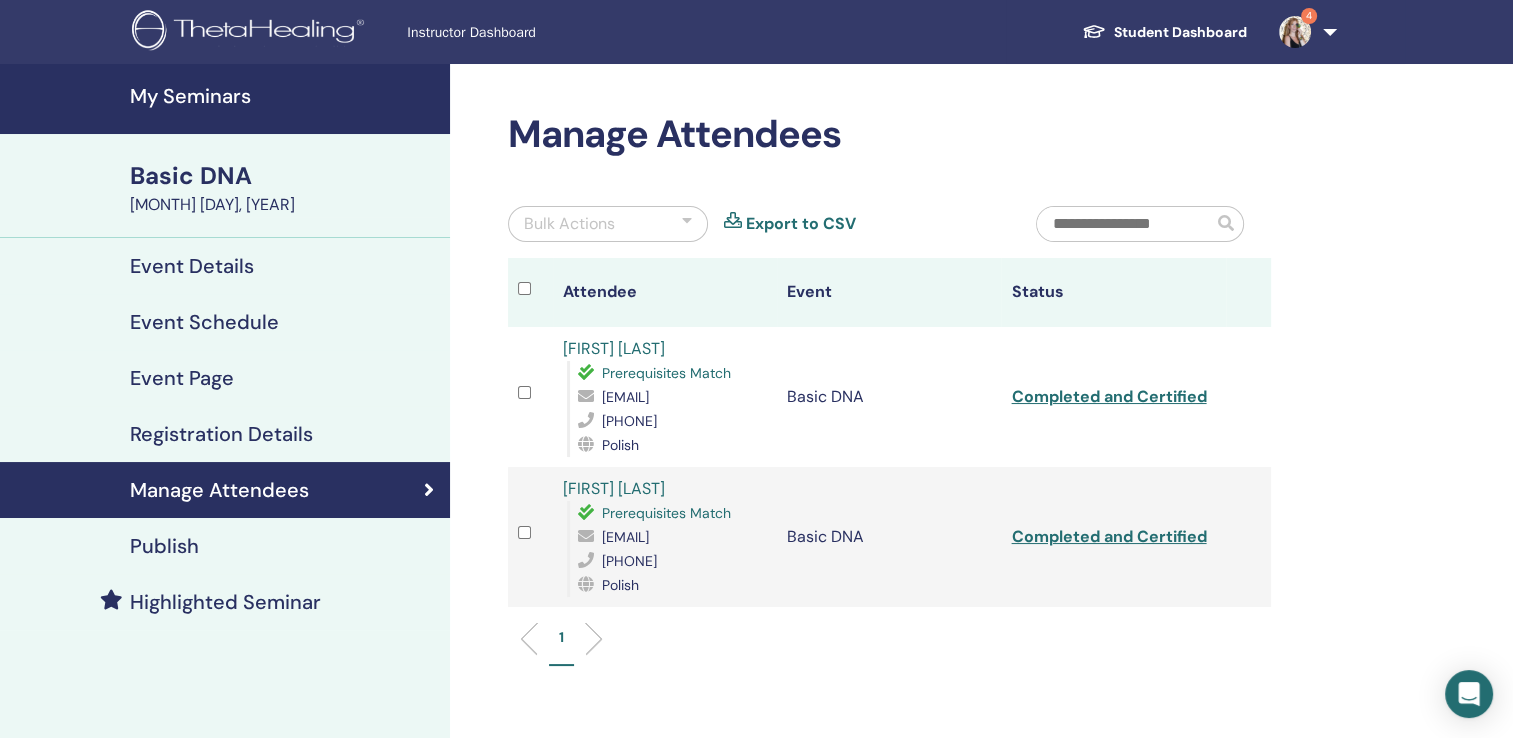 click on "My Seminars" at bounding box center (284, 96) 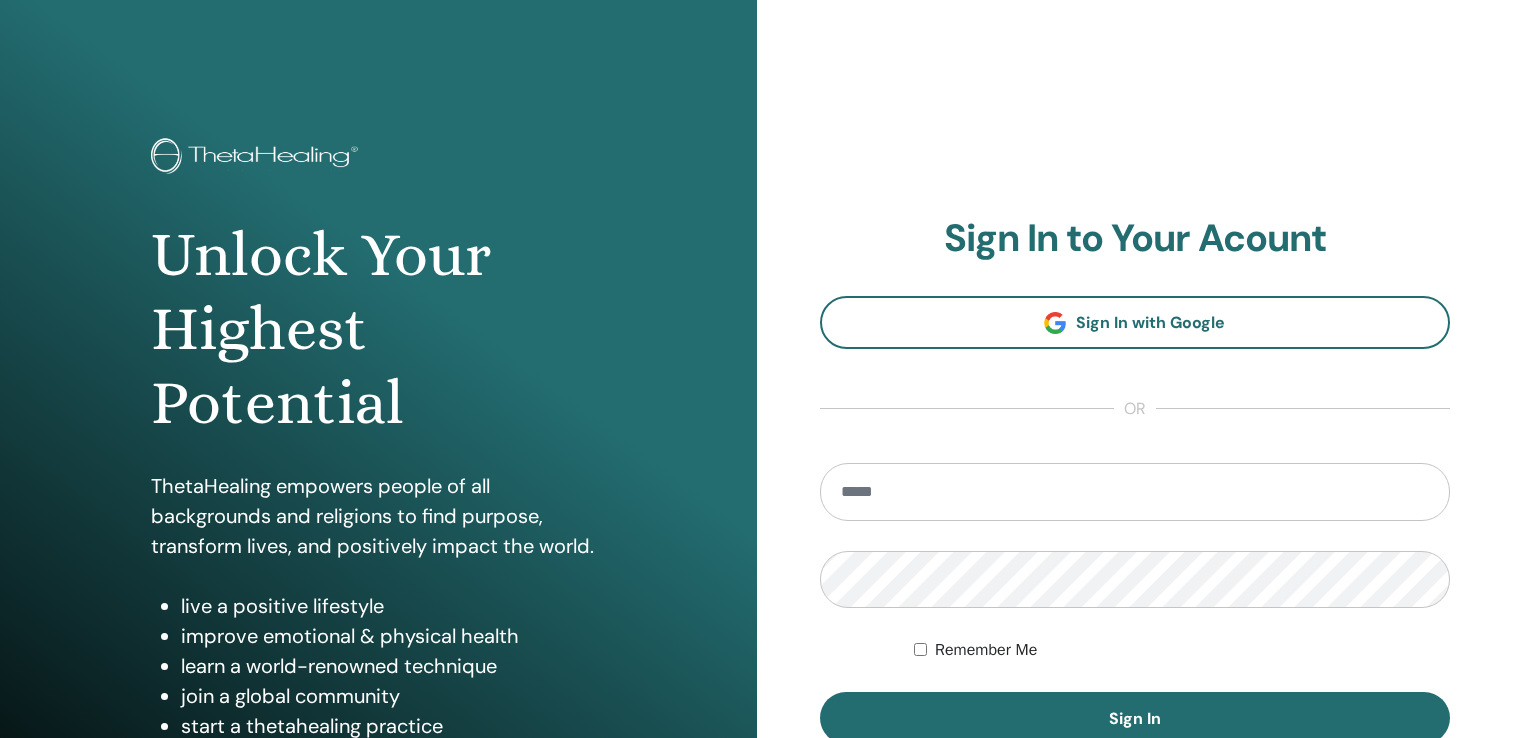 scroll, scrollTop: 0, scrollLeft: 0, axis: both 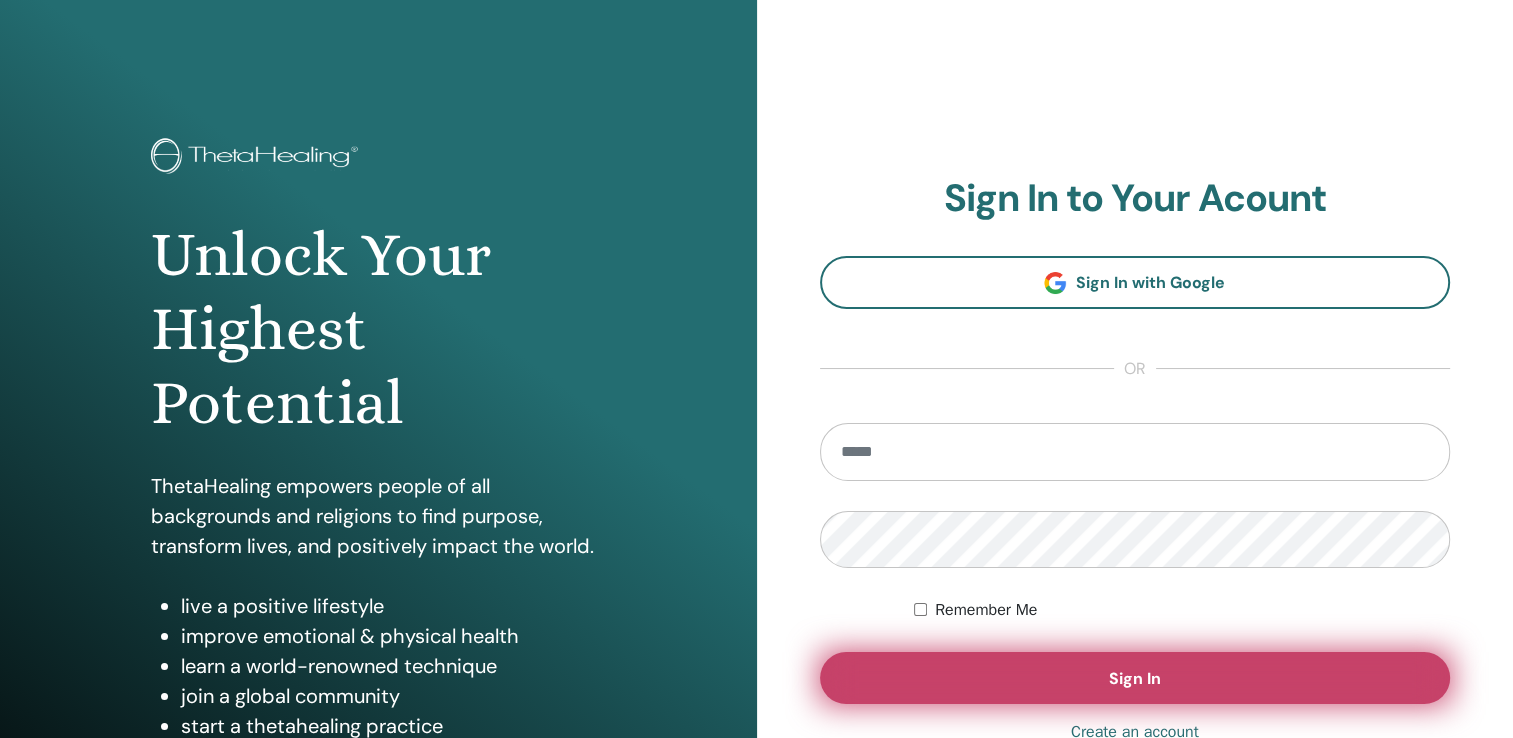 type on "**********" 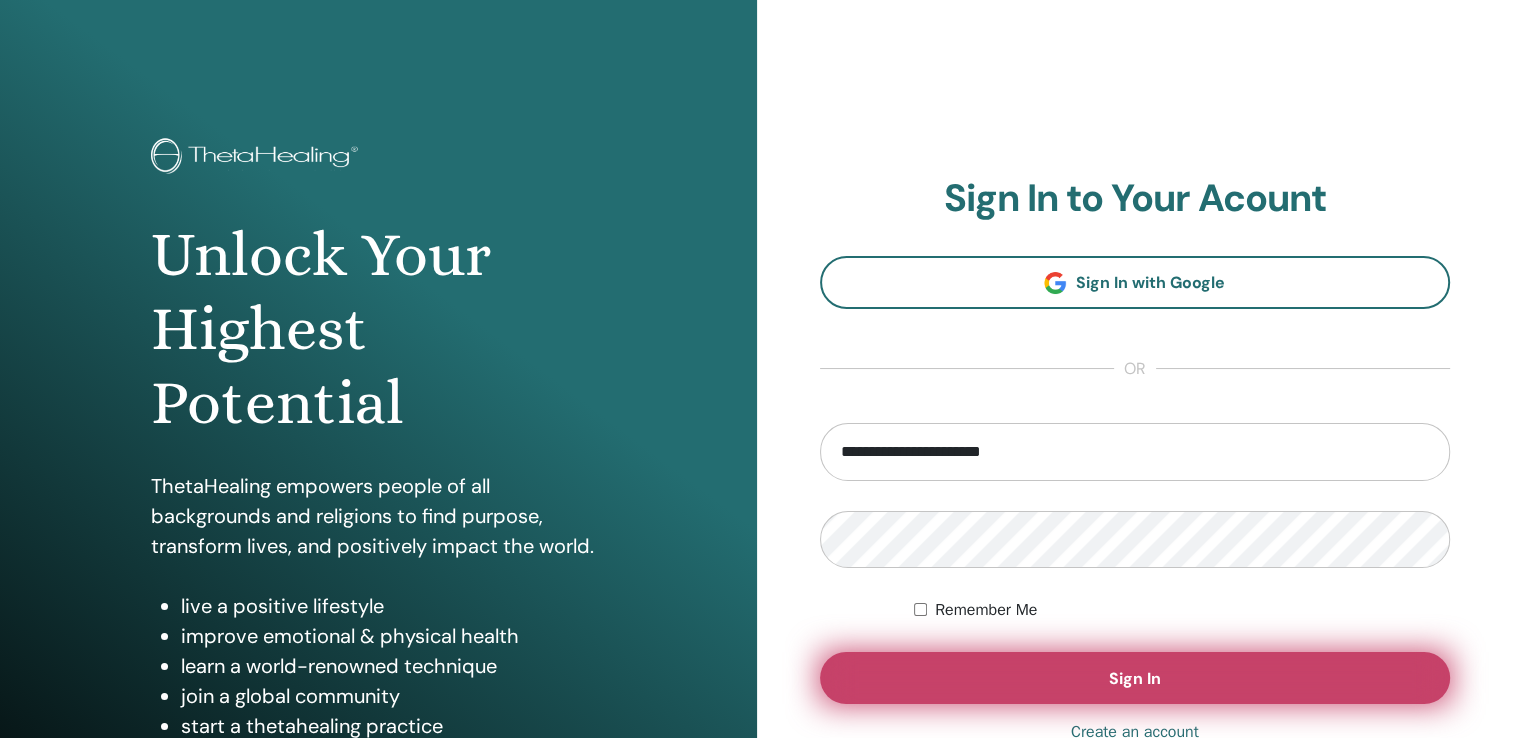 click on "Sign In" at bounding box center [1135, 678] 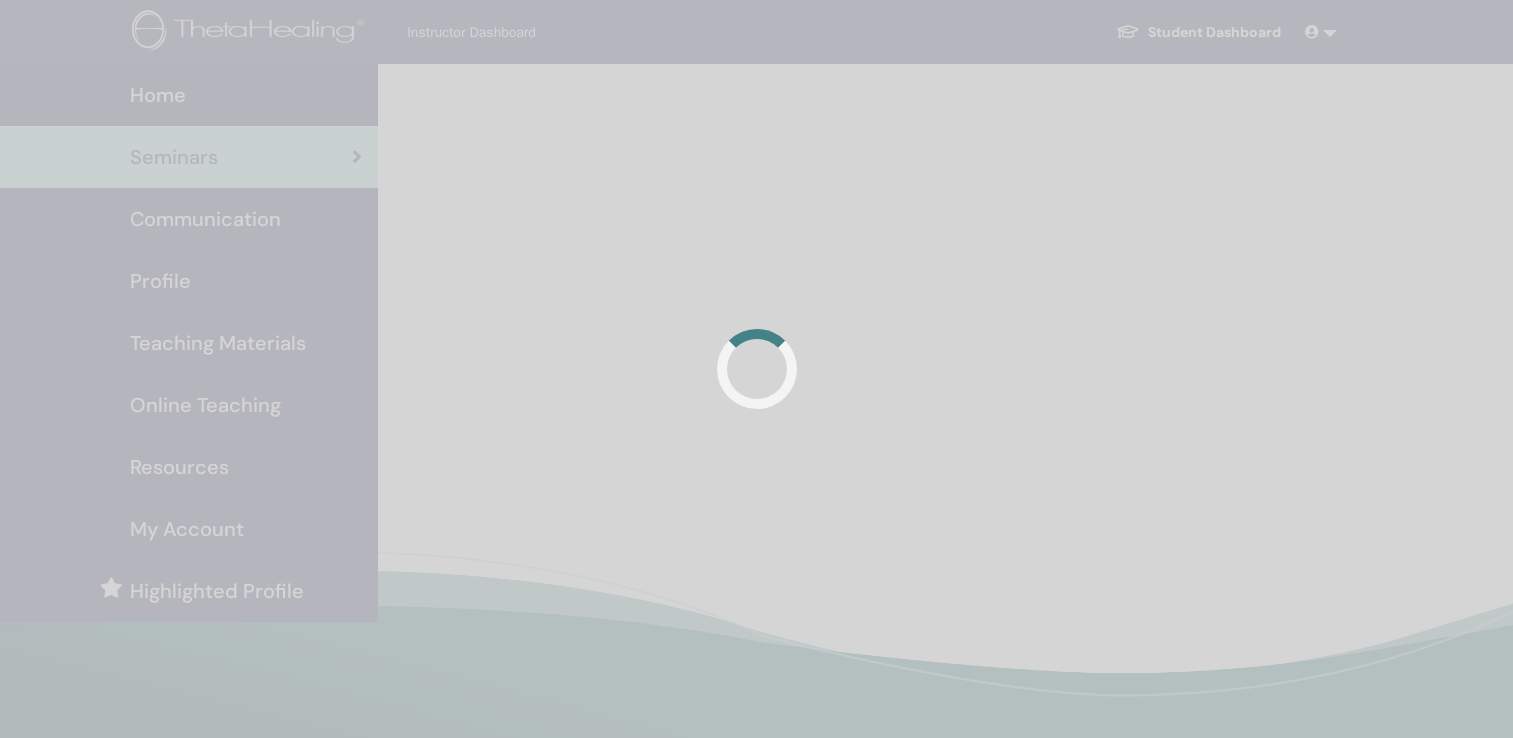 scroll, scrollTop: 0, scrollLeft: 0, axis: both 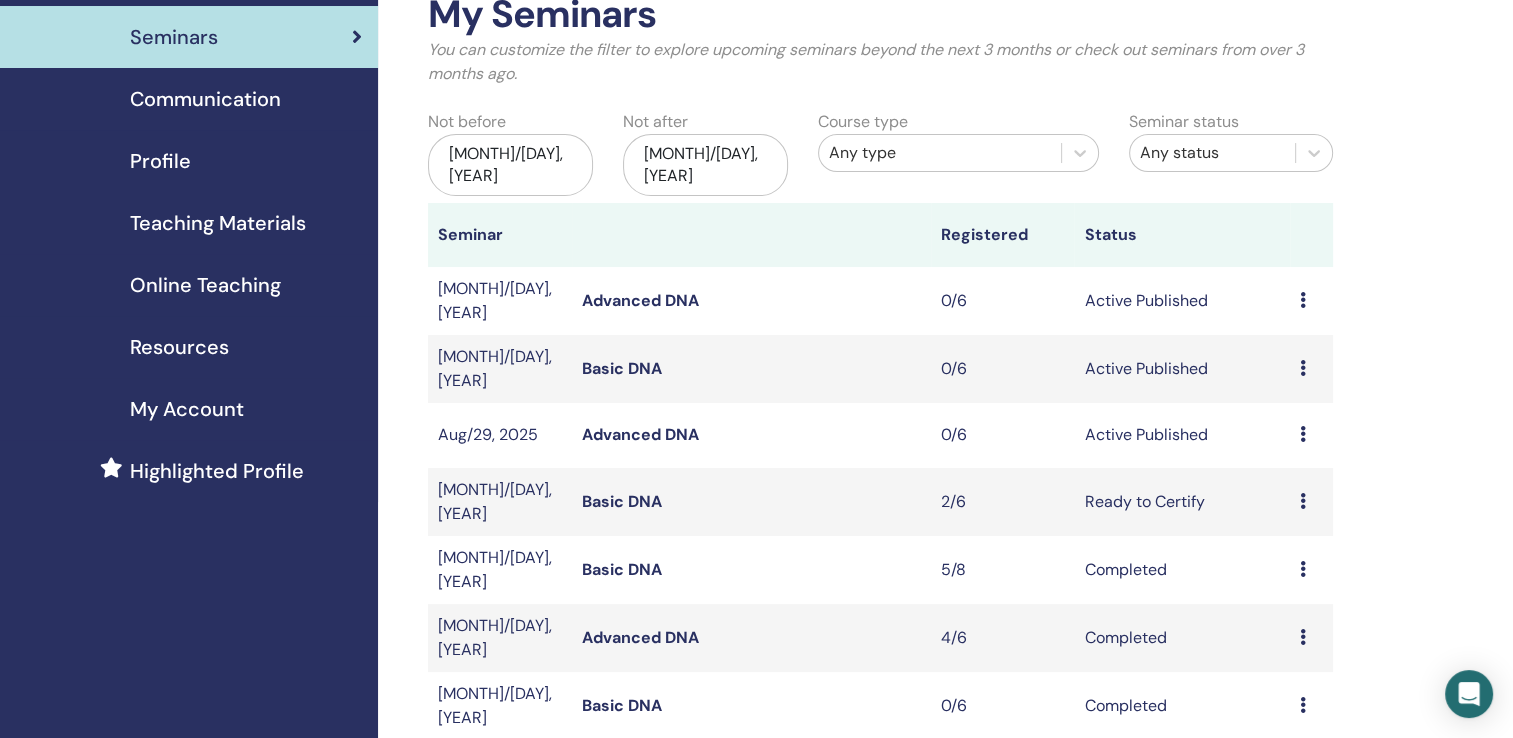 click on "Advanced DNA" at bounding box center (640, 434) 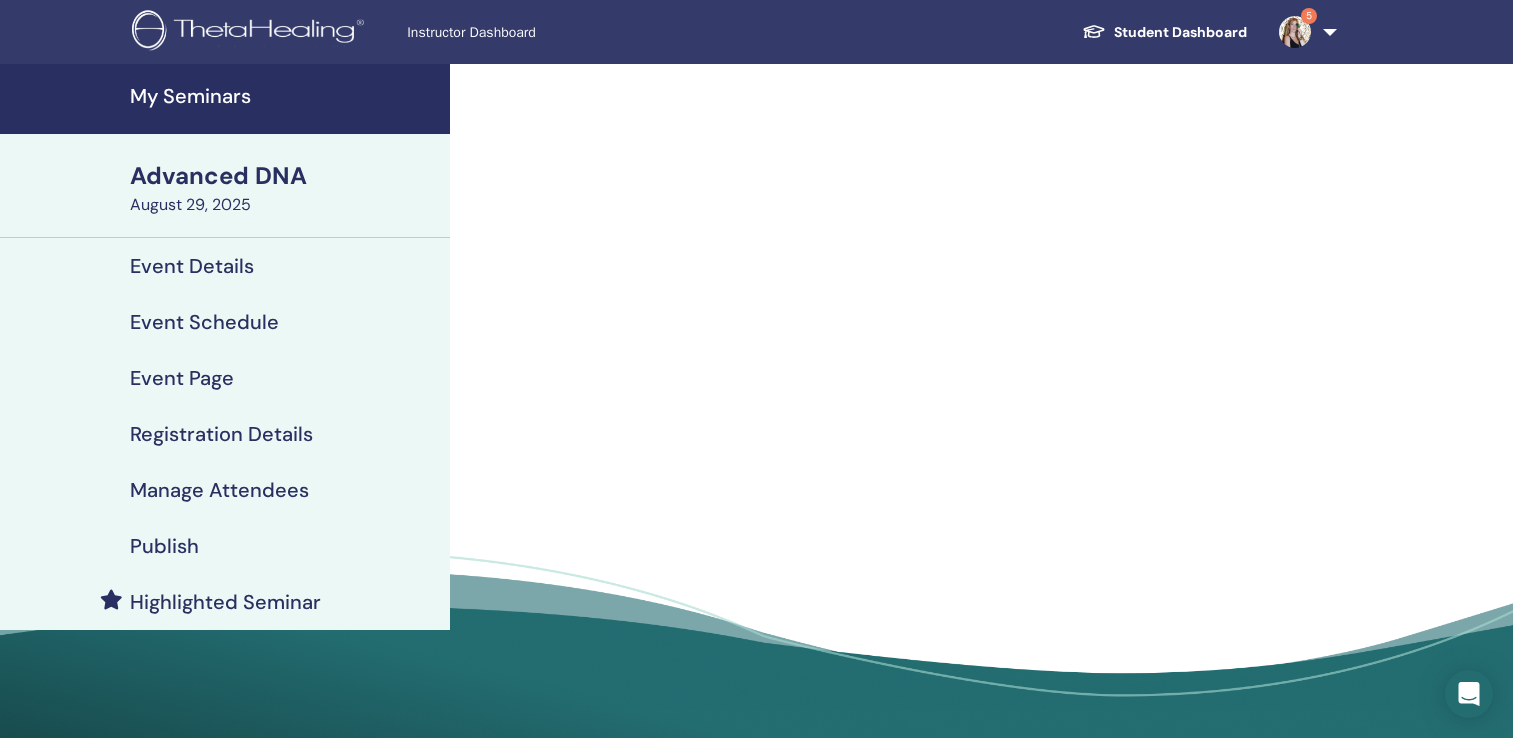 scroll, scrollTop: 0, scrollLeft: 0, axis: both 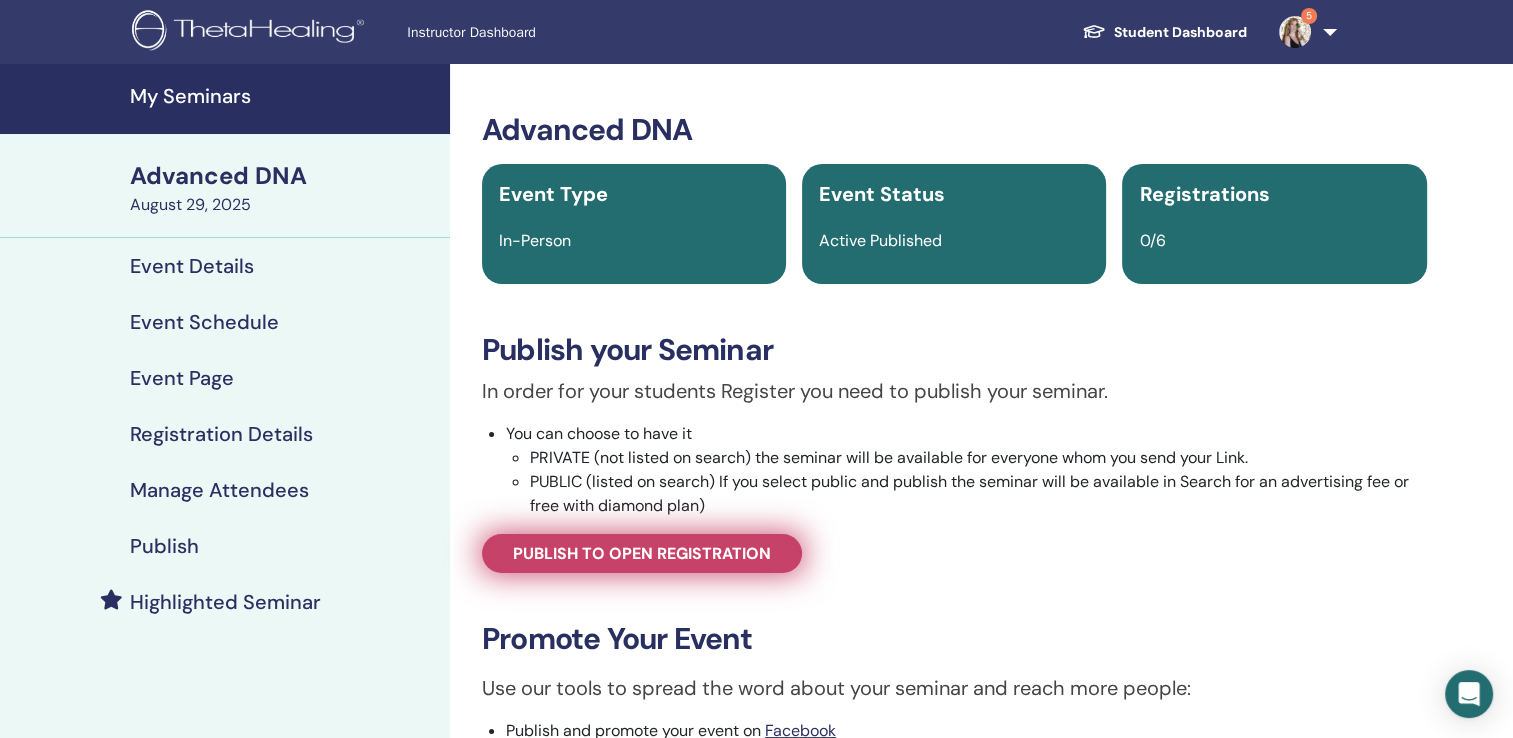 click on "Publish to open registration" at bounding box center [642, 553] 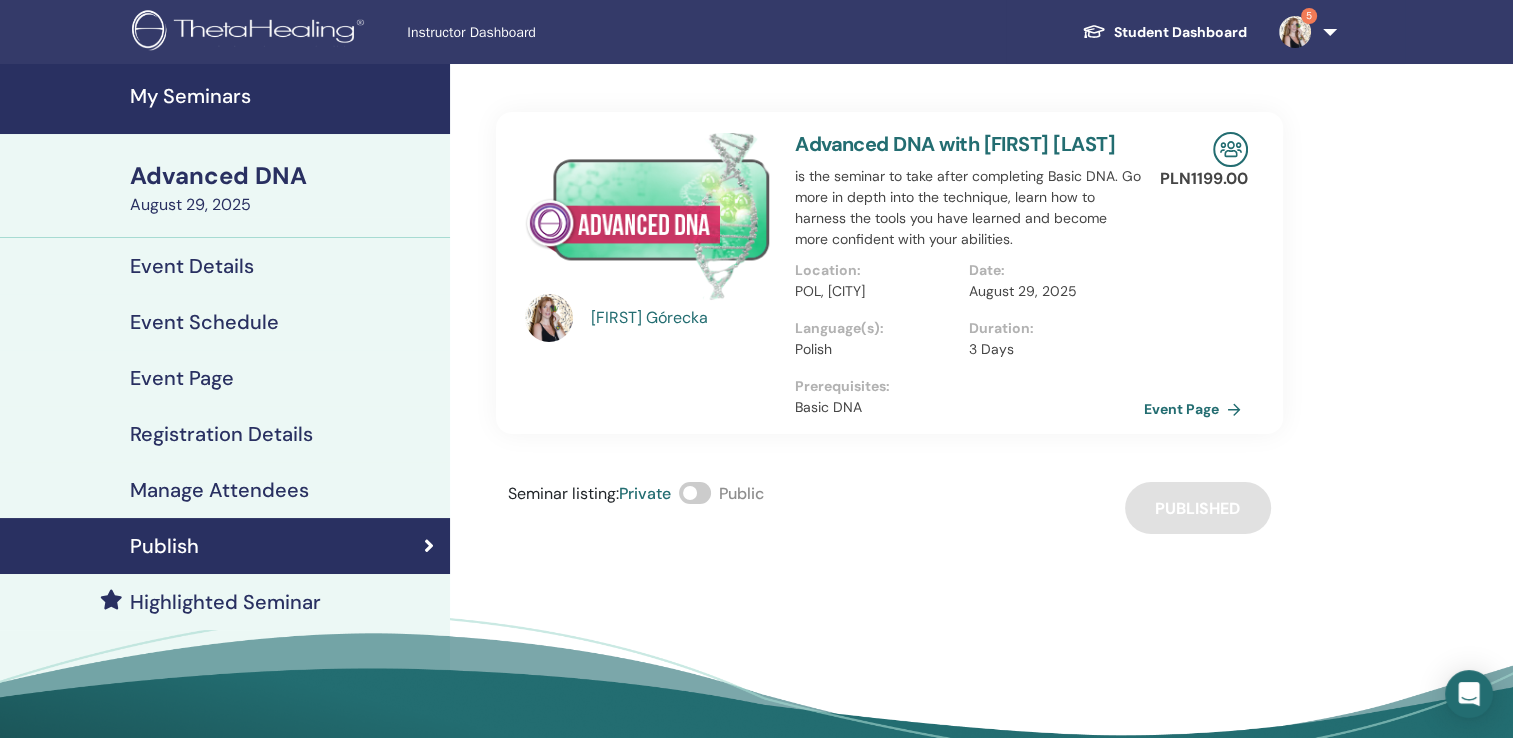 click on "Event Schedule" at bounding box center (204, 322) 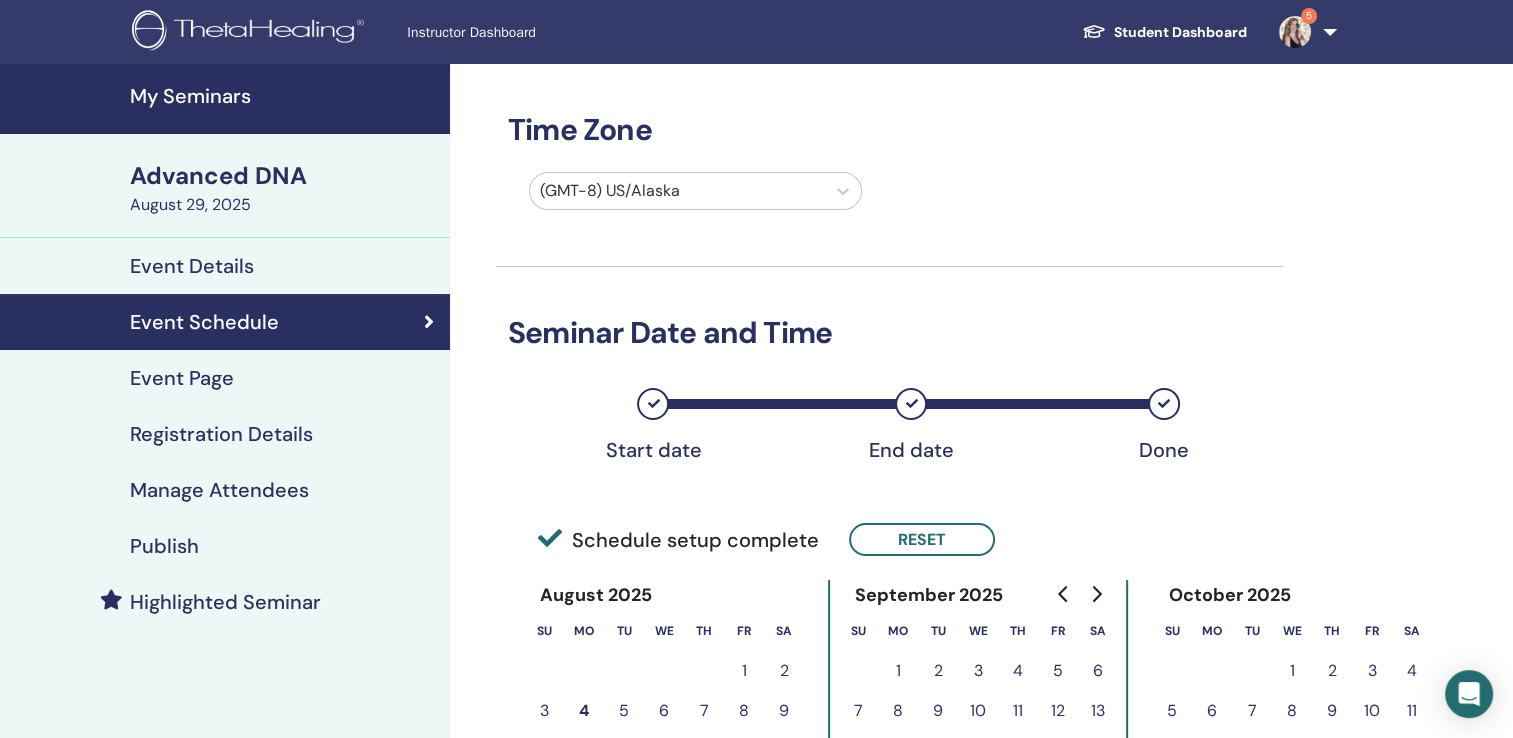 click on "My Seminars" at bounding box center [225, 99] 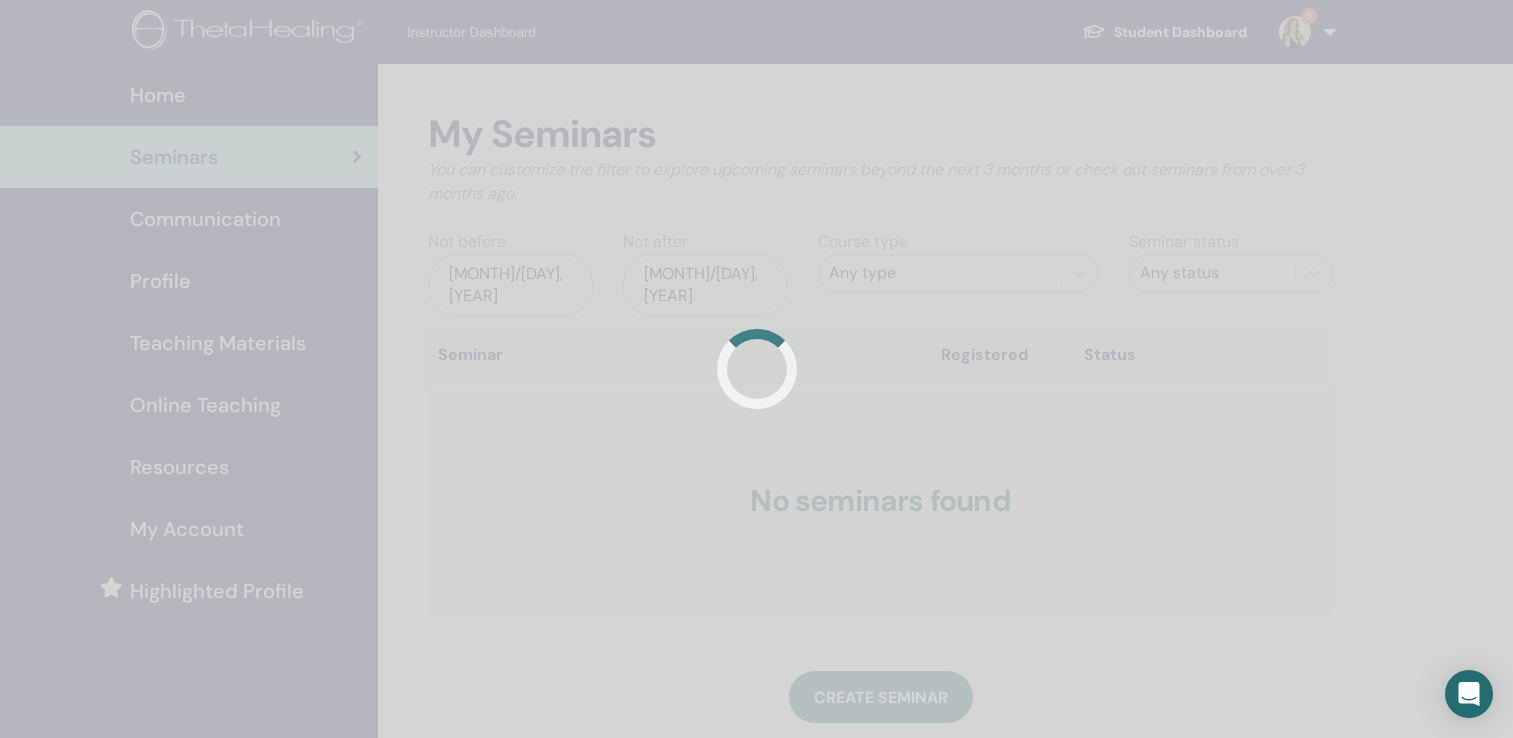 scroll, scrollTop: 0, scrollLeft: 0, axis: both 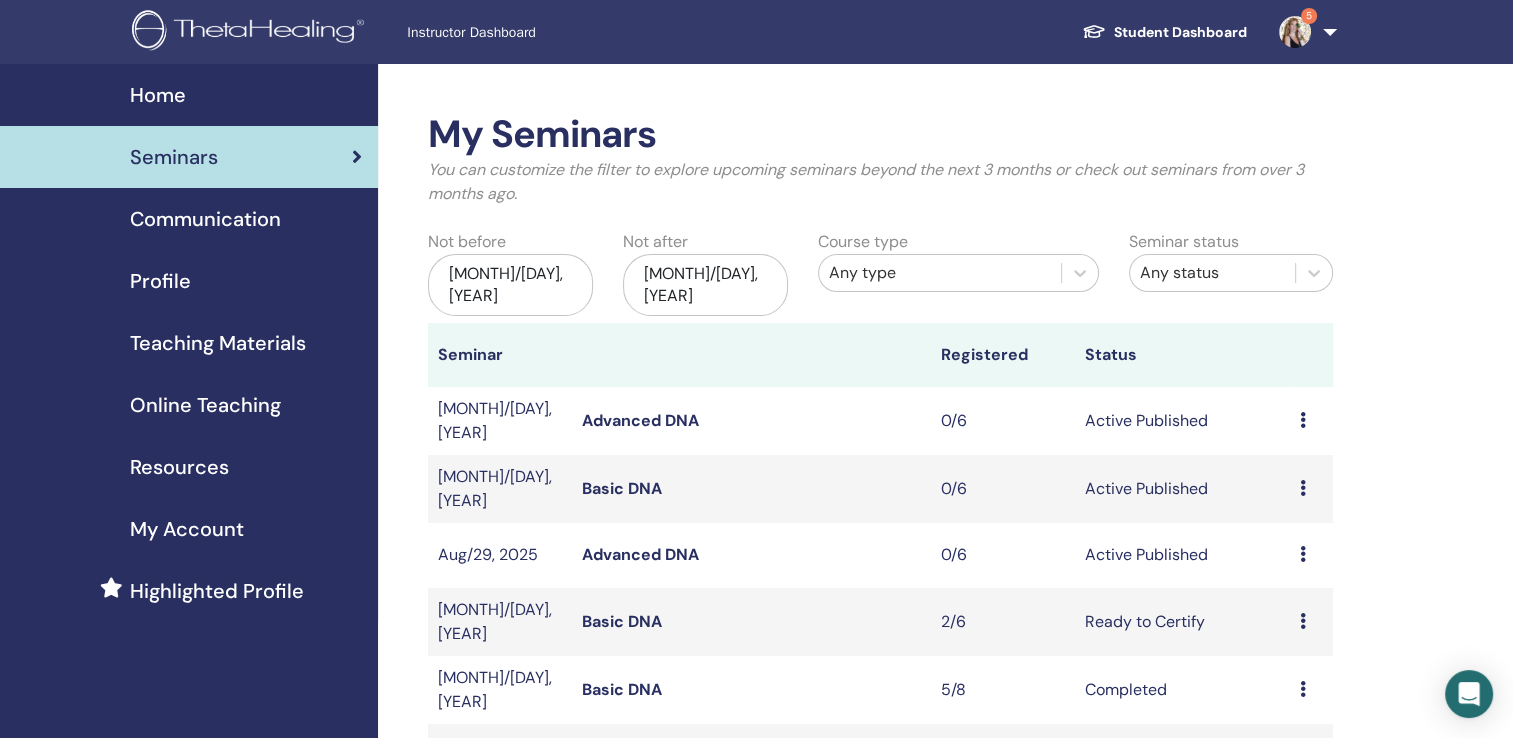 click on "Advanced DNA" at bounding box center [640, 554] 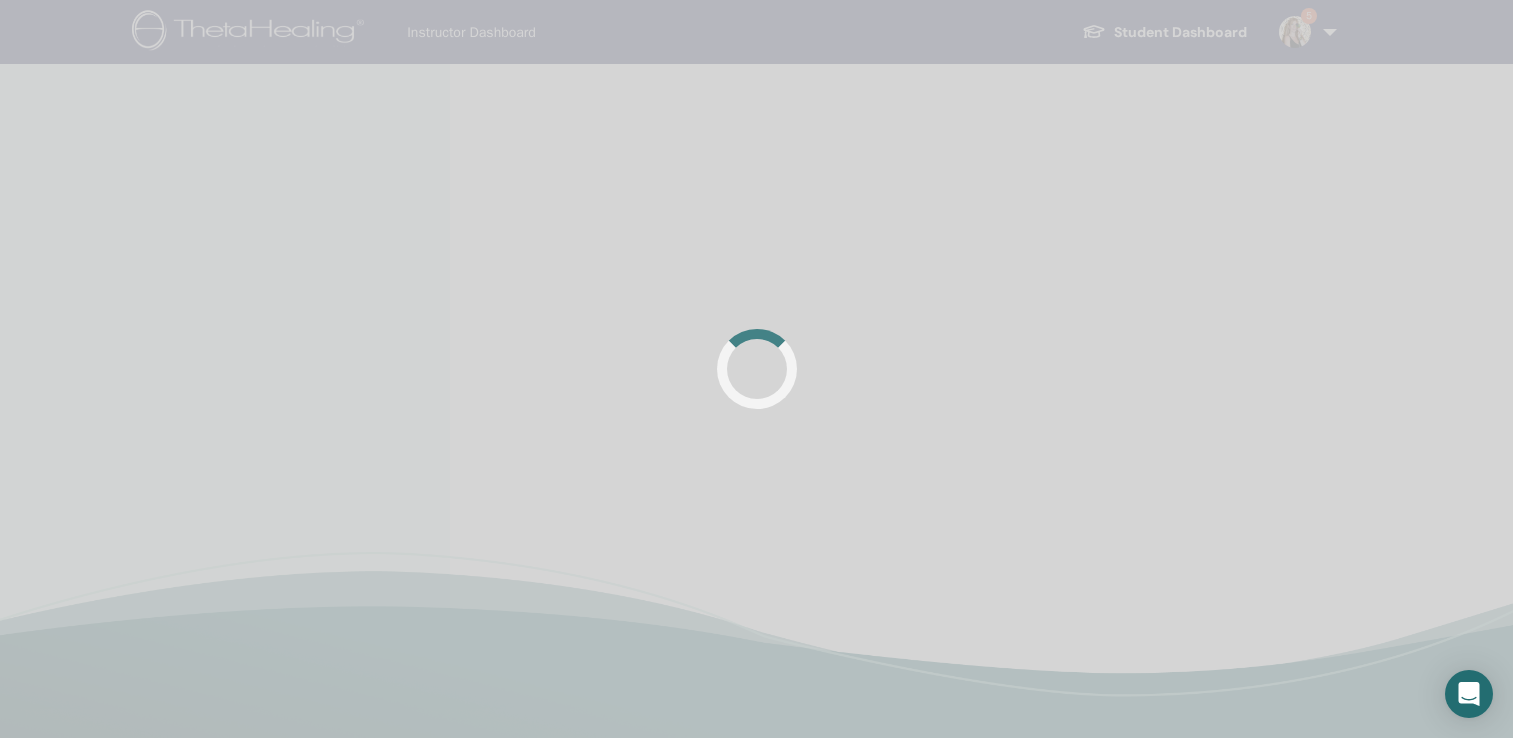 scroll, scrollTop: 0, scrollLeft: 0, axis: both 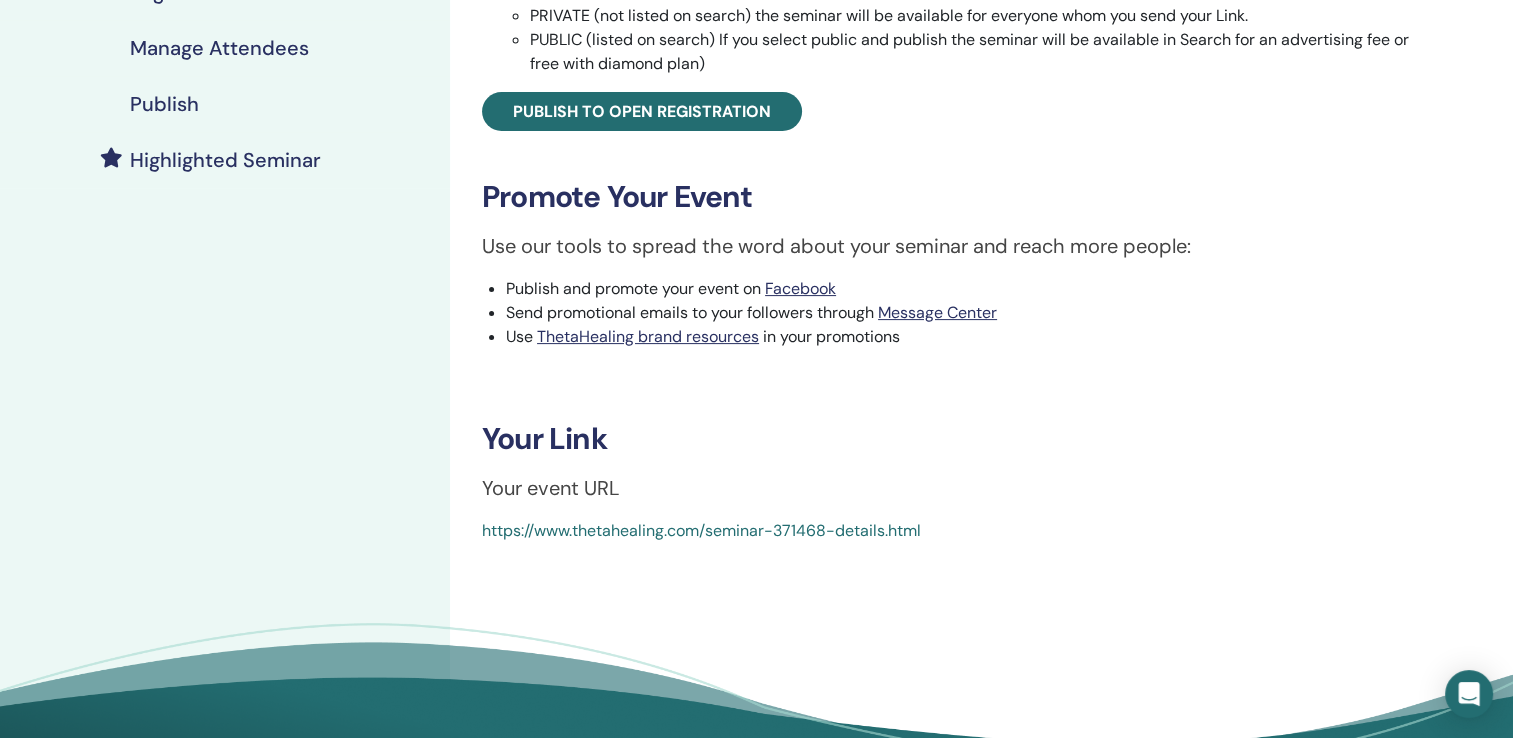 click on "https://www.thetahealing.com/seminar-371468-details.html" at bounding box center [875, 531] 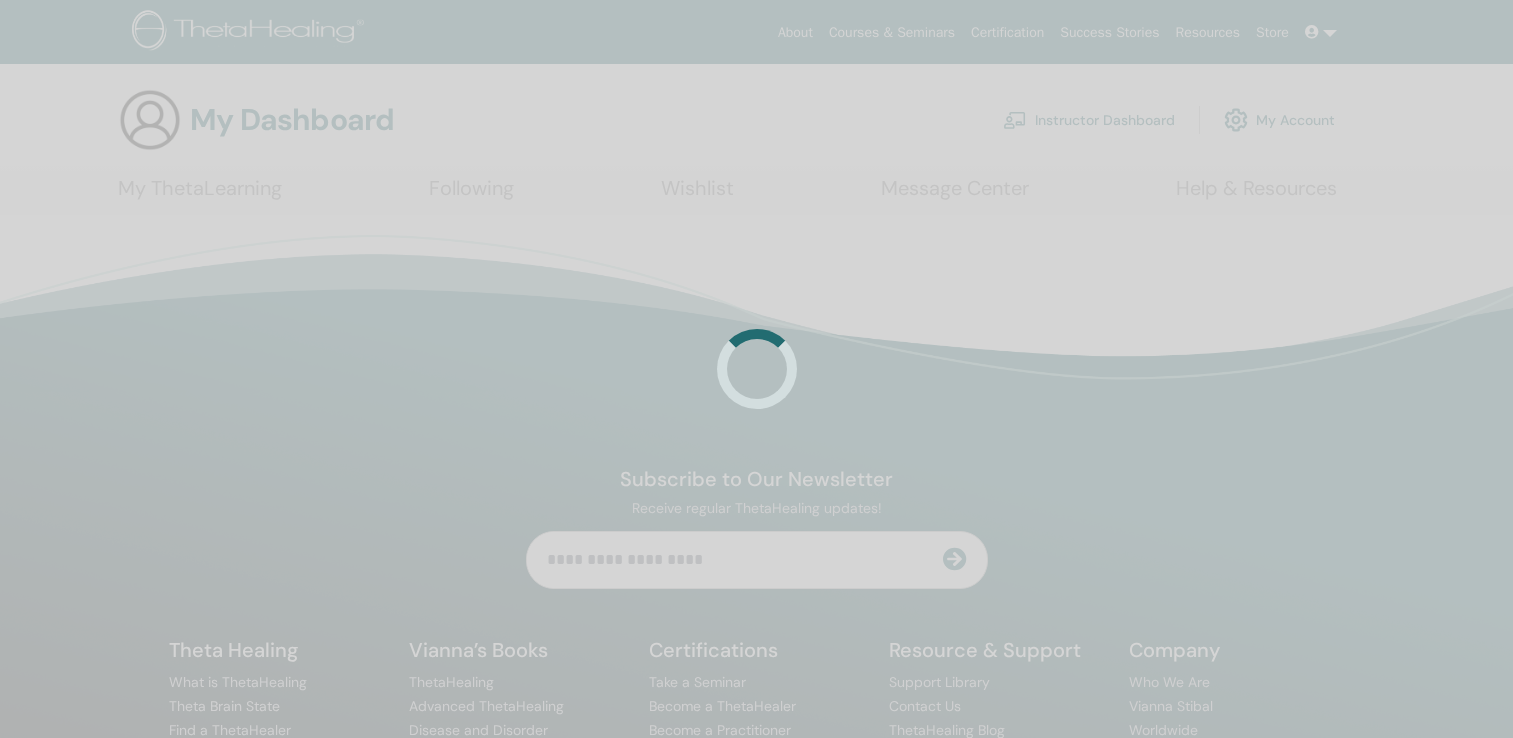 scroll, scrollTop: 0, scrollLeft: 0, axis: both 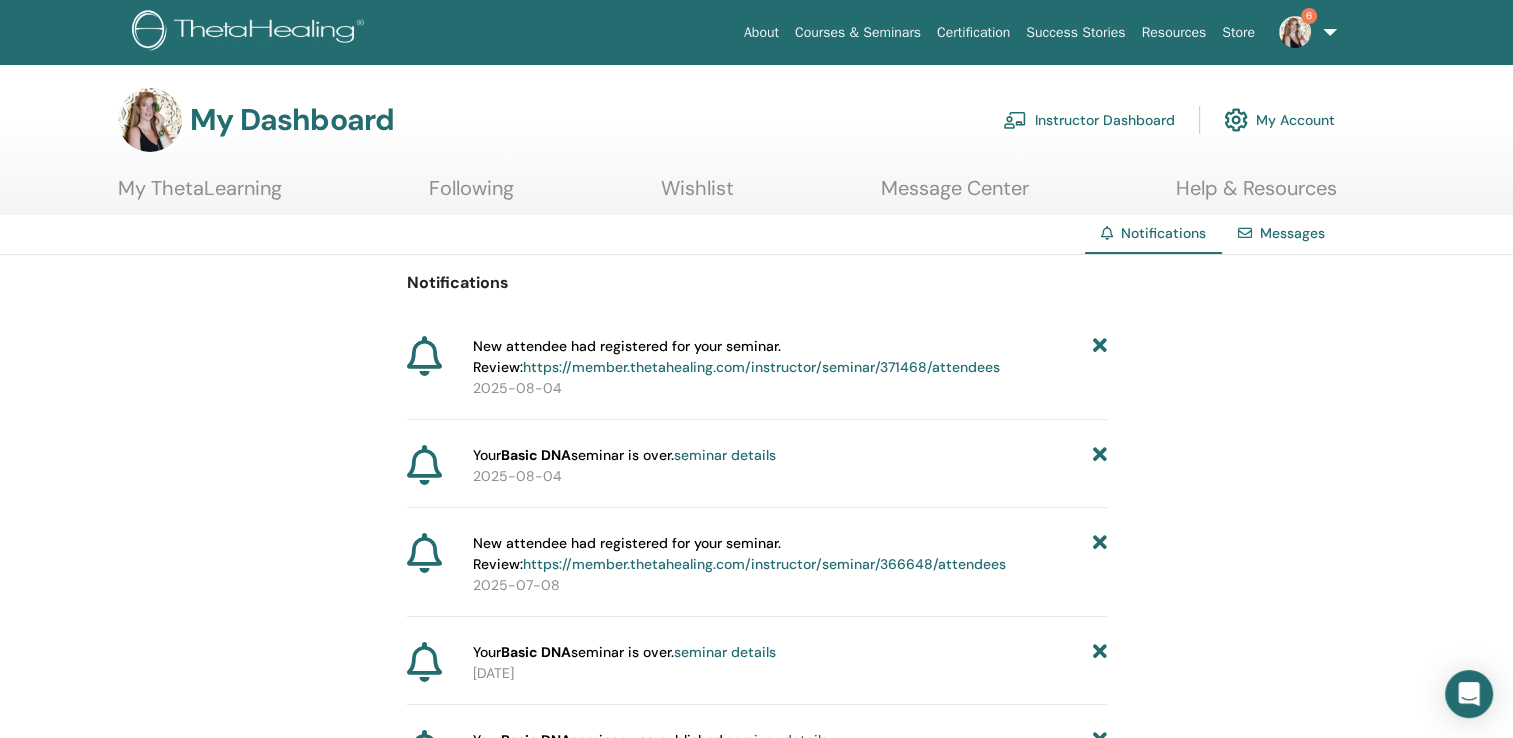 click on "https://member.thetahealing.com/instructor/seminar/371468/attendees" at bounding box center [761, 367] 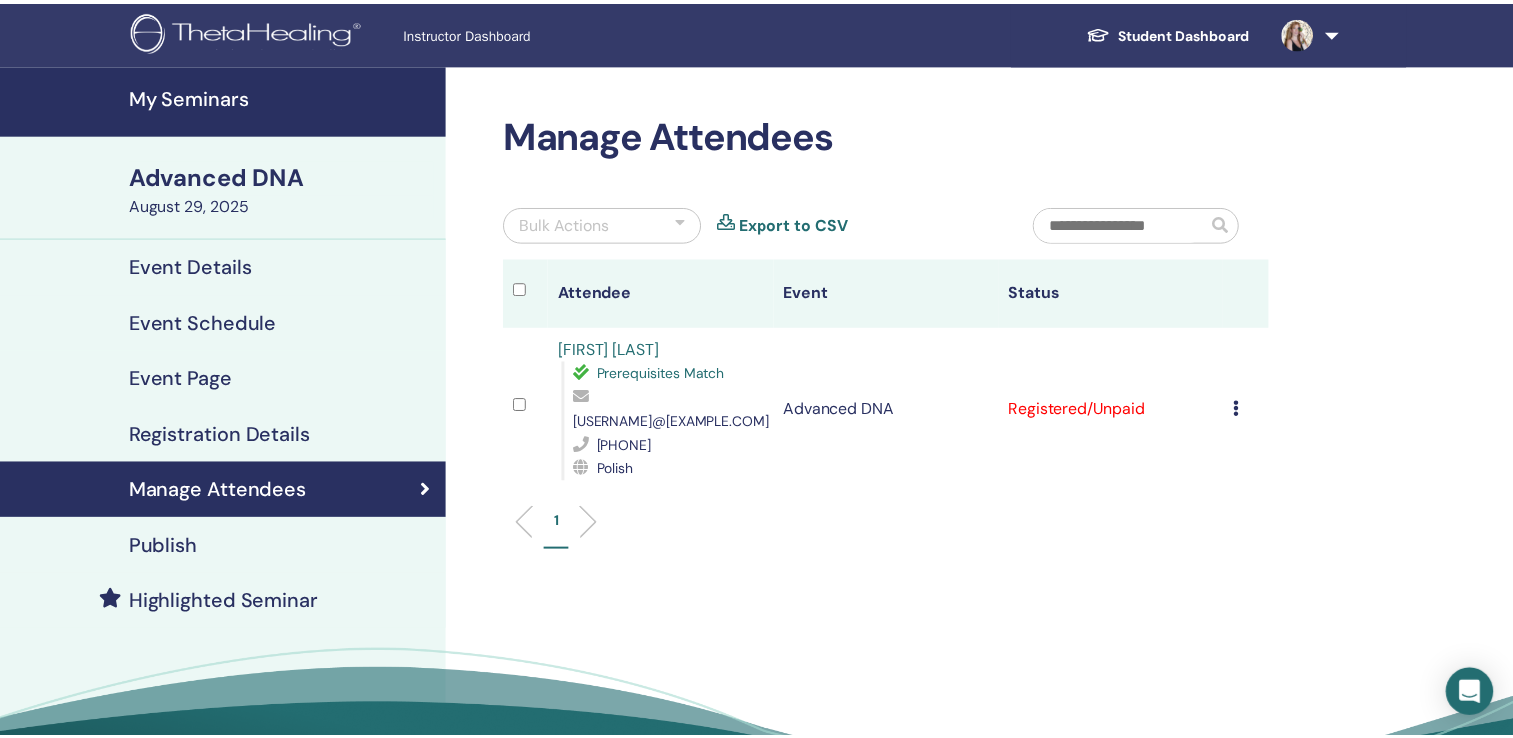scroll, scrollTop: 0, scrollLeft: 0, axis: both 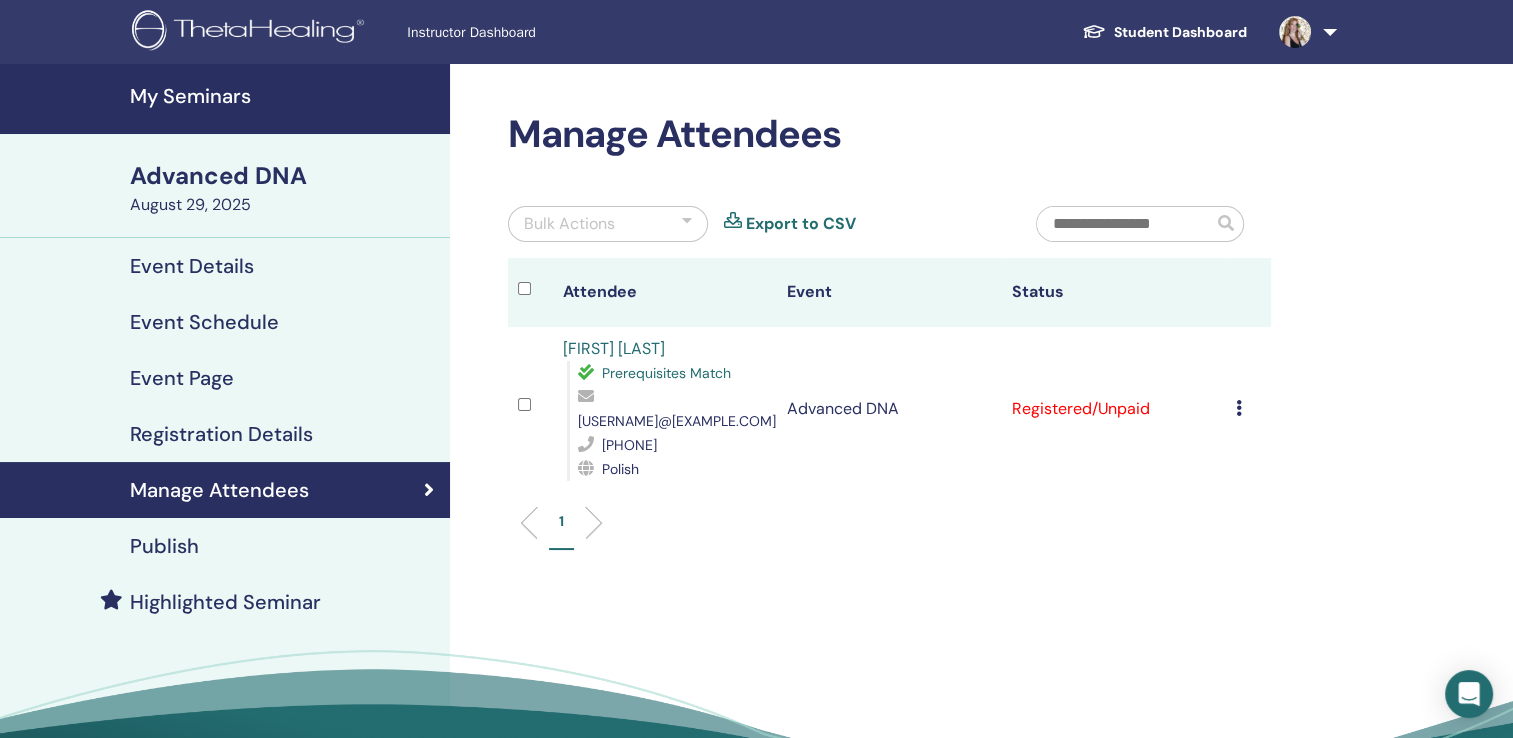 click on "My Seminars" at bounding box center (284, 96) 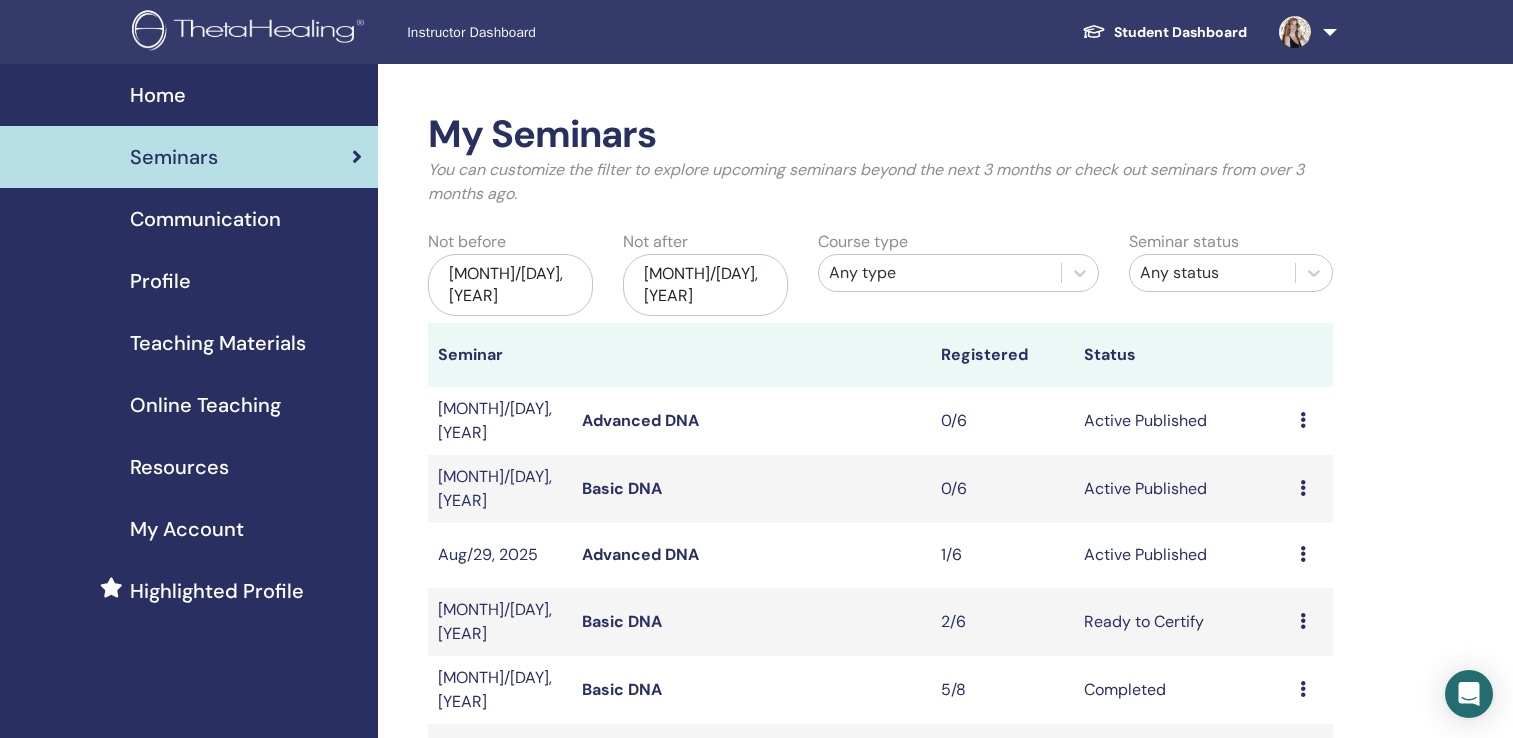 scroll, scrollTop: 0, scrollLeft: 0, axis: both 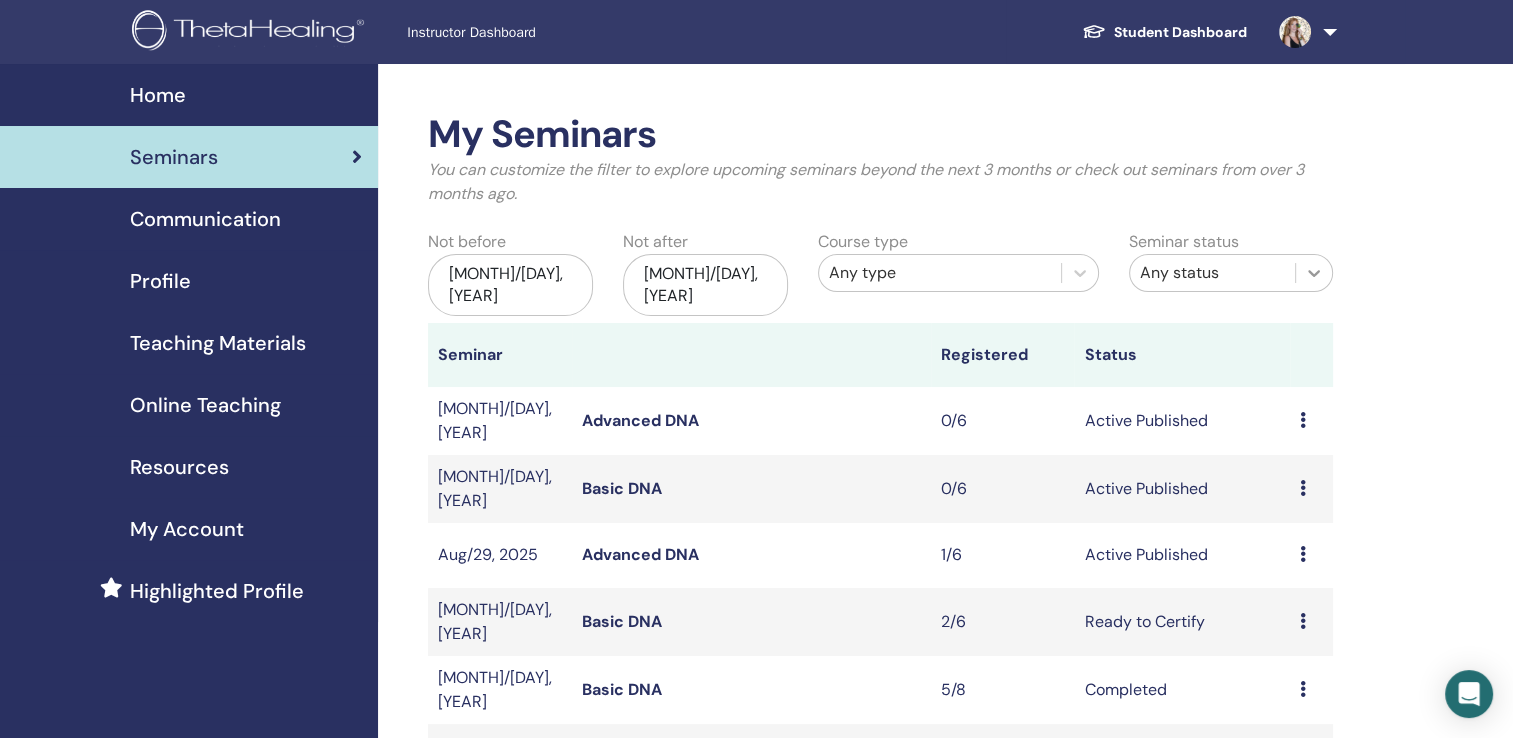 click at bounding box center (1314, 273) 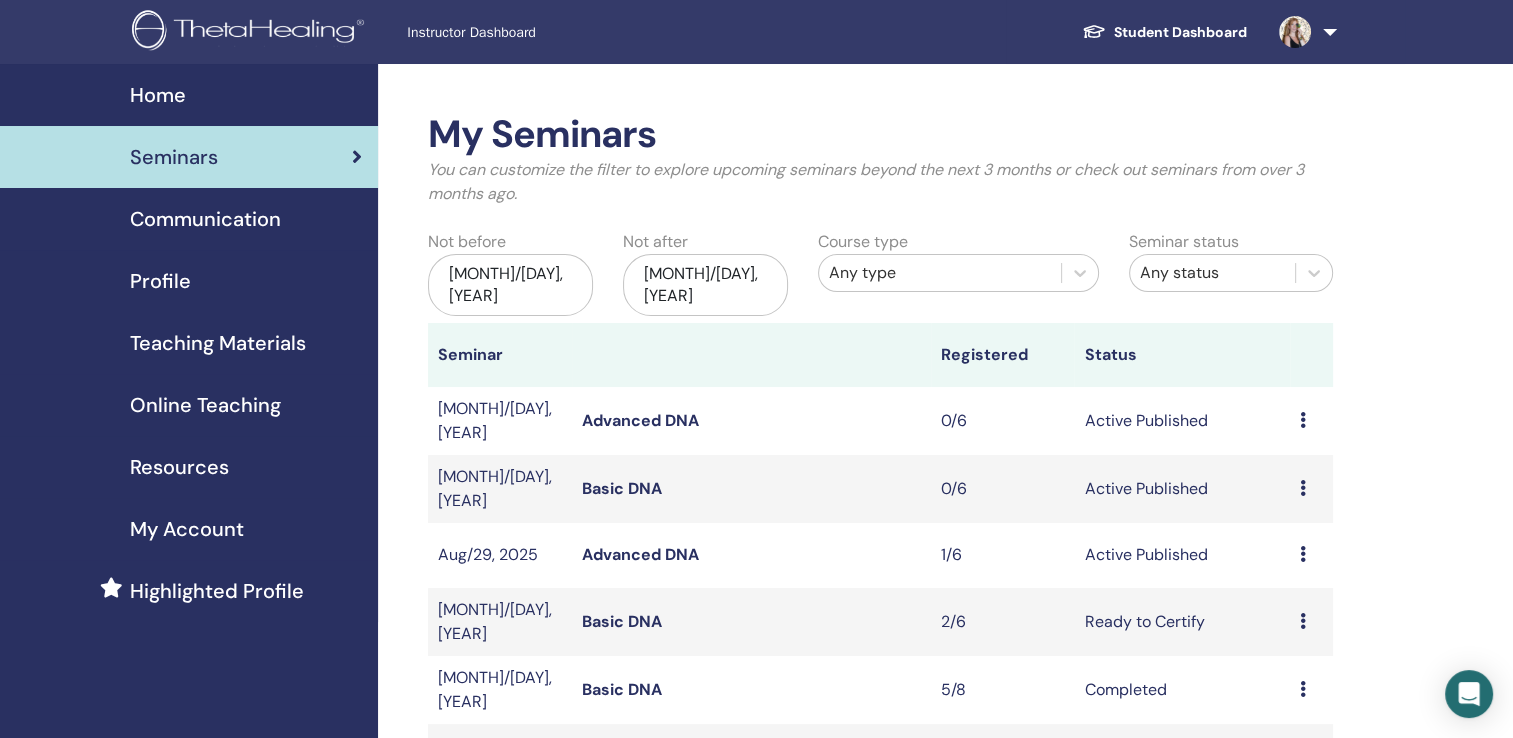 click at bounding box center [1304, 32] 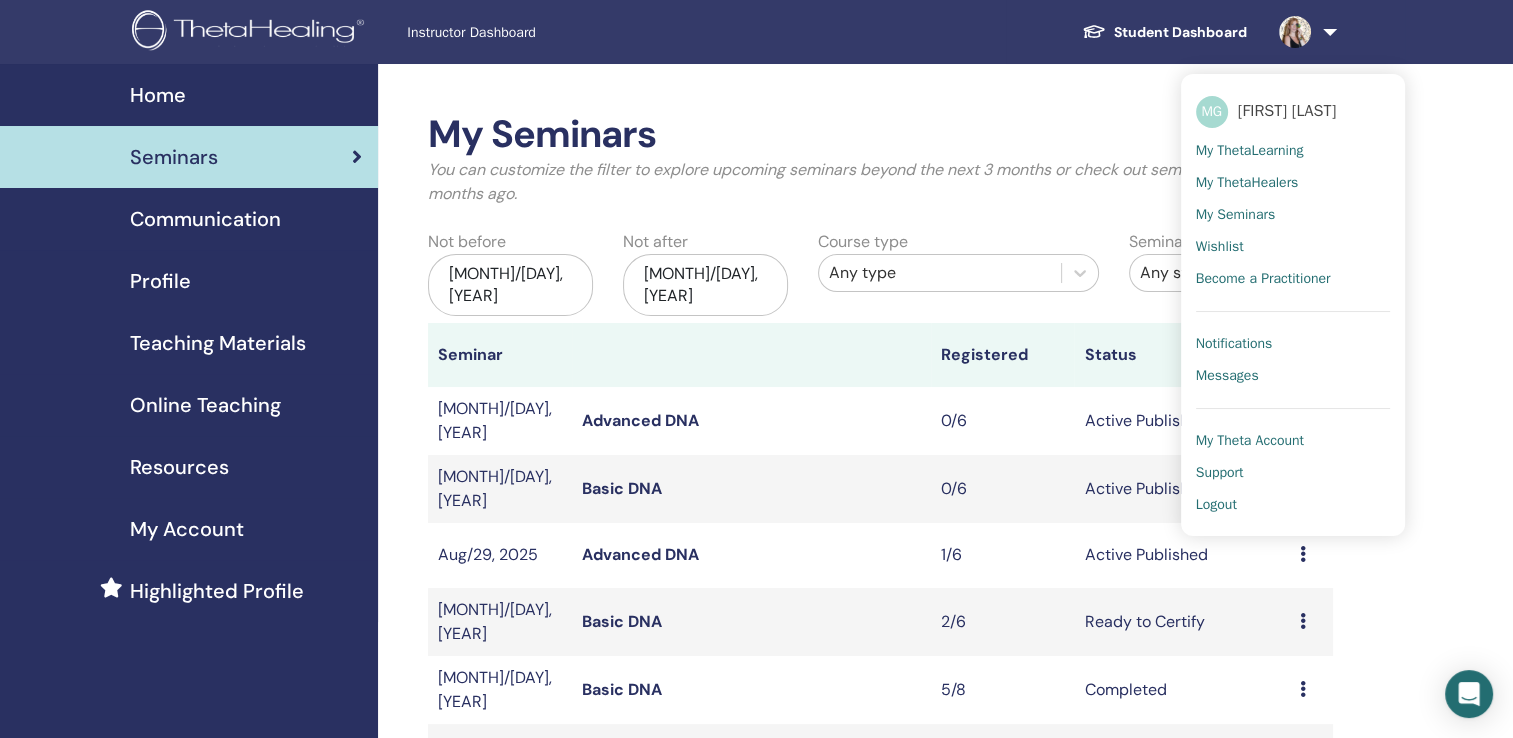 click on "Logout" at bounding box center [1216, 505] 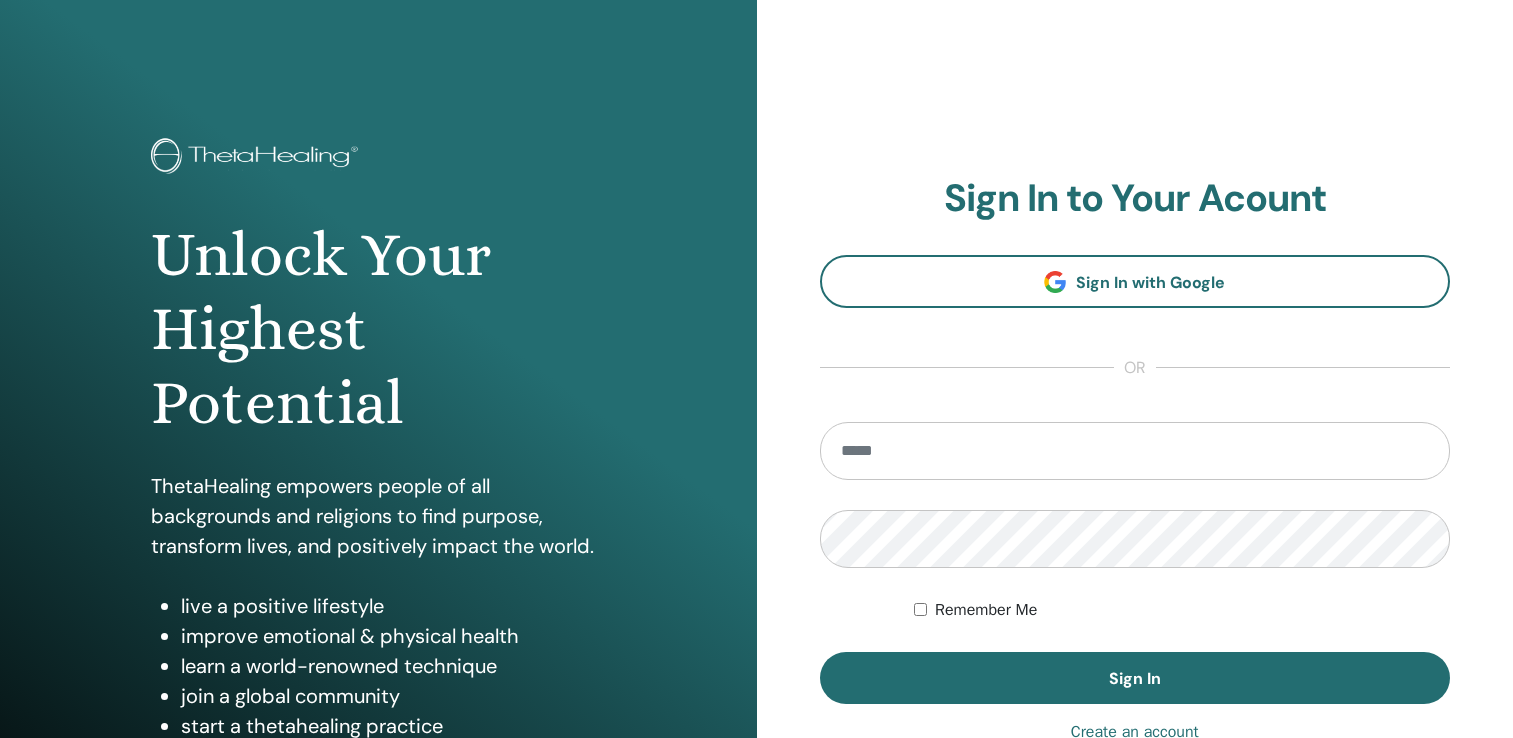 scroll, scrollTop: 0, scrollLeft: 0, axis: both 